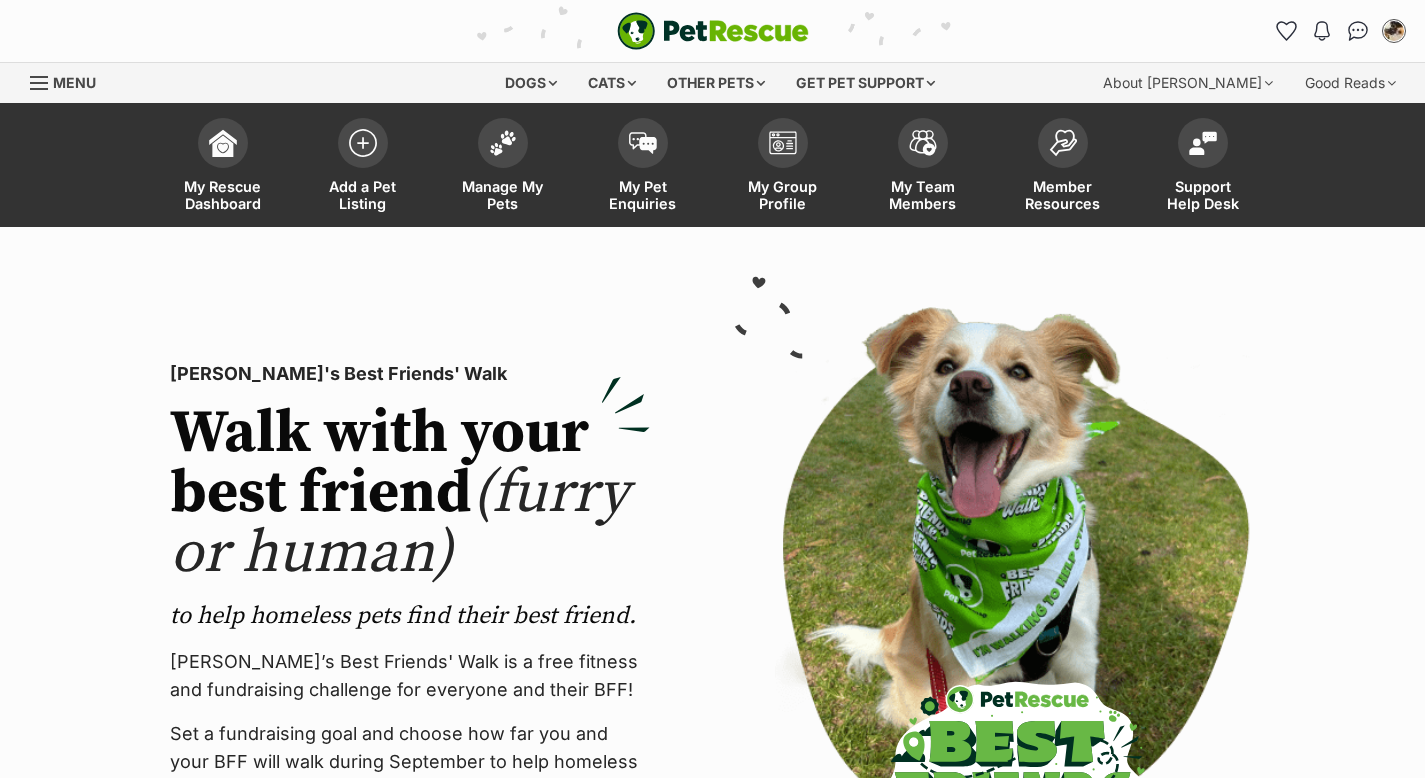scroll, scrollTop: 0, scrollLeft: 0, axis: both 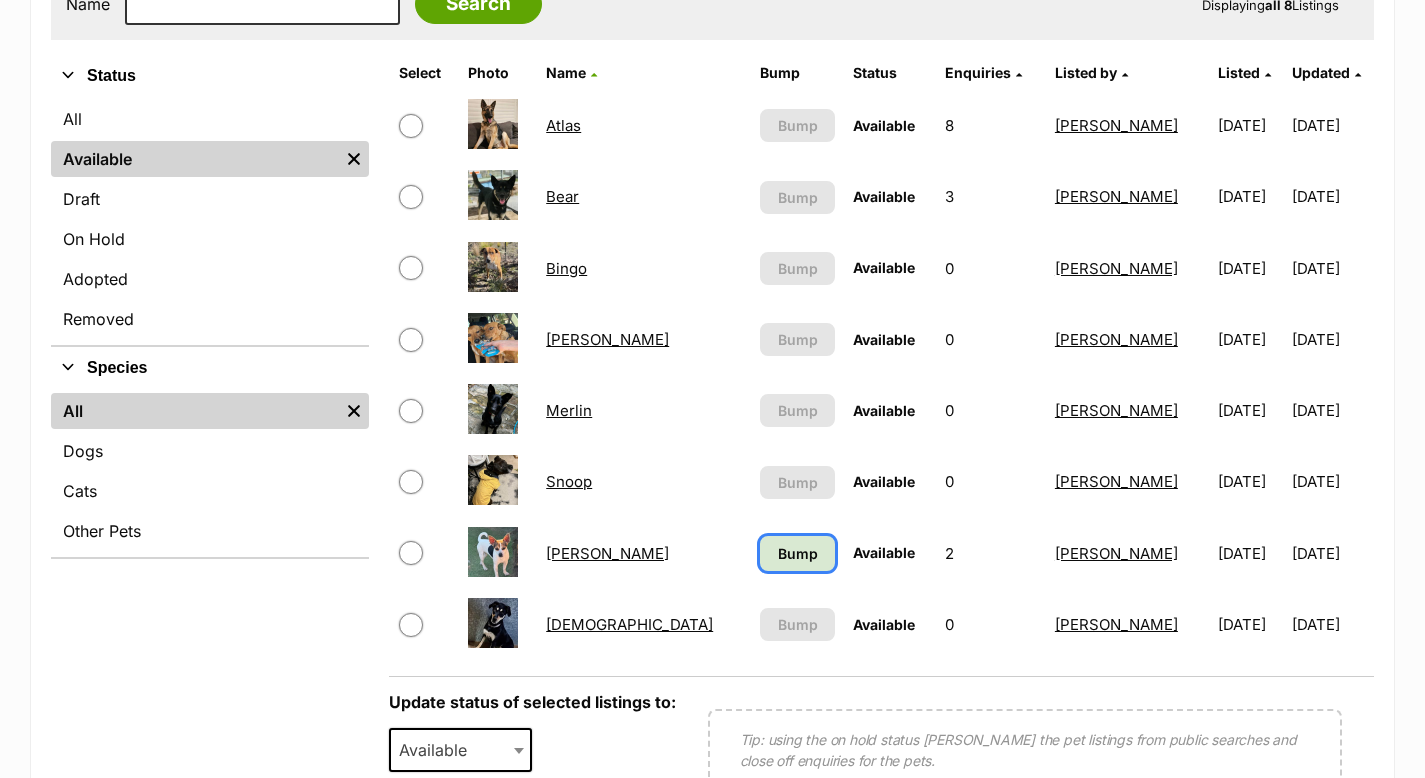 click on "Bump" at bounding box center [798, 553] 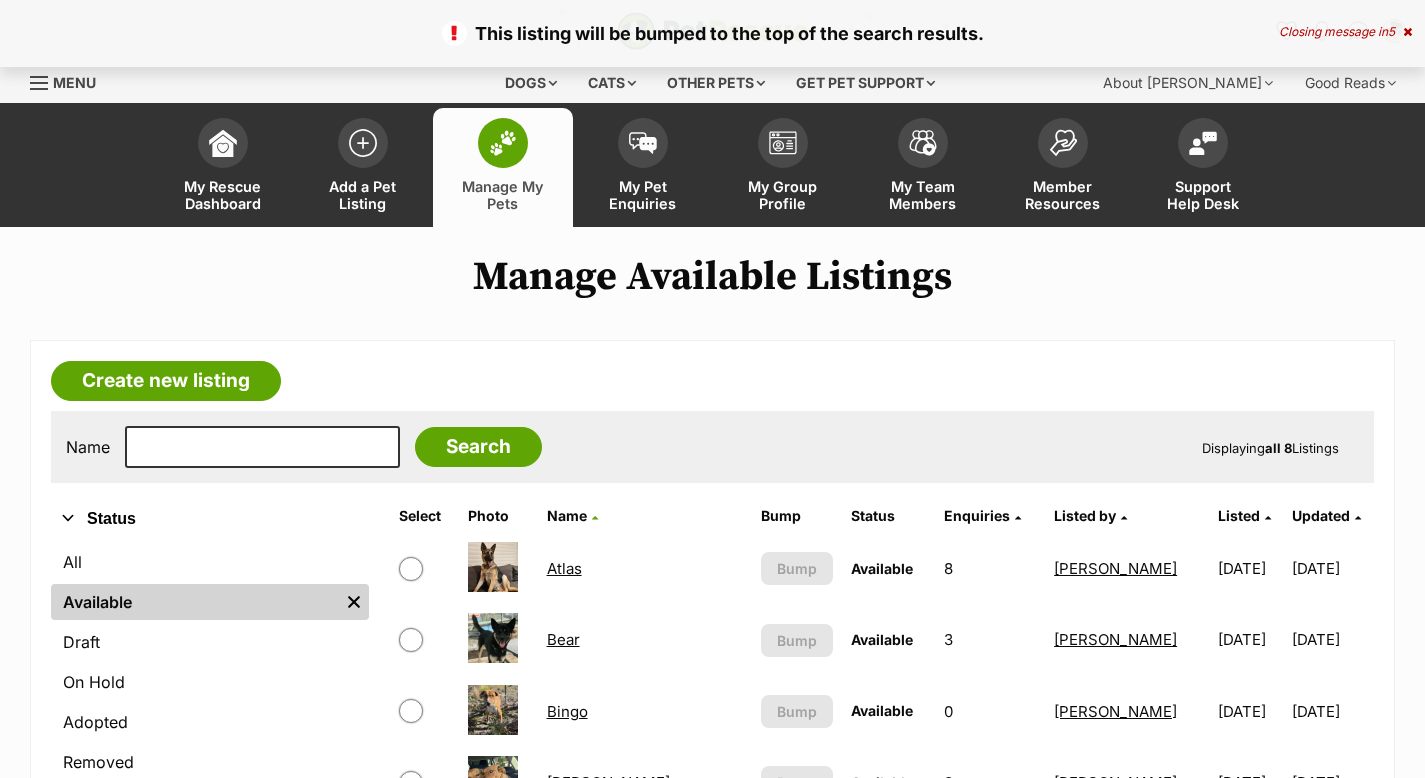 scroll, scrollTop: 0, scrollLeft: 0, axis: both 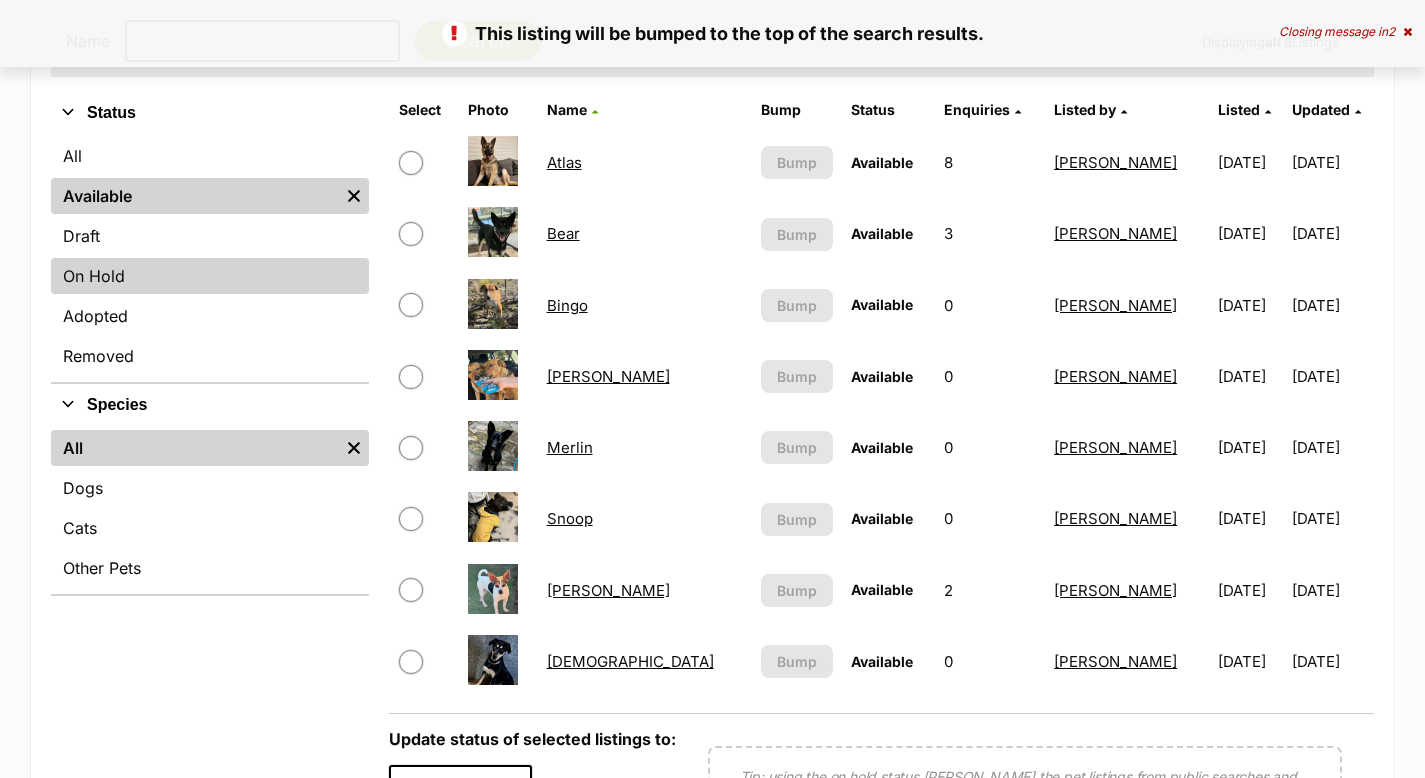 click on "On Hold" at bounding box center [210, 276] 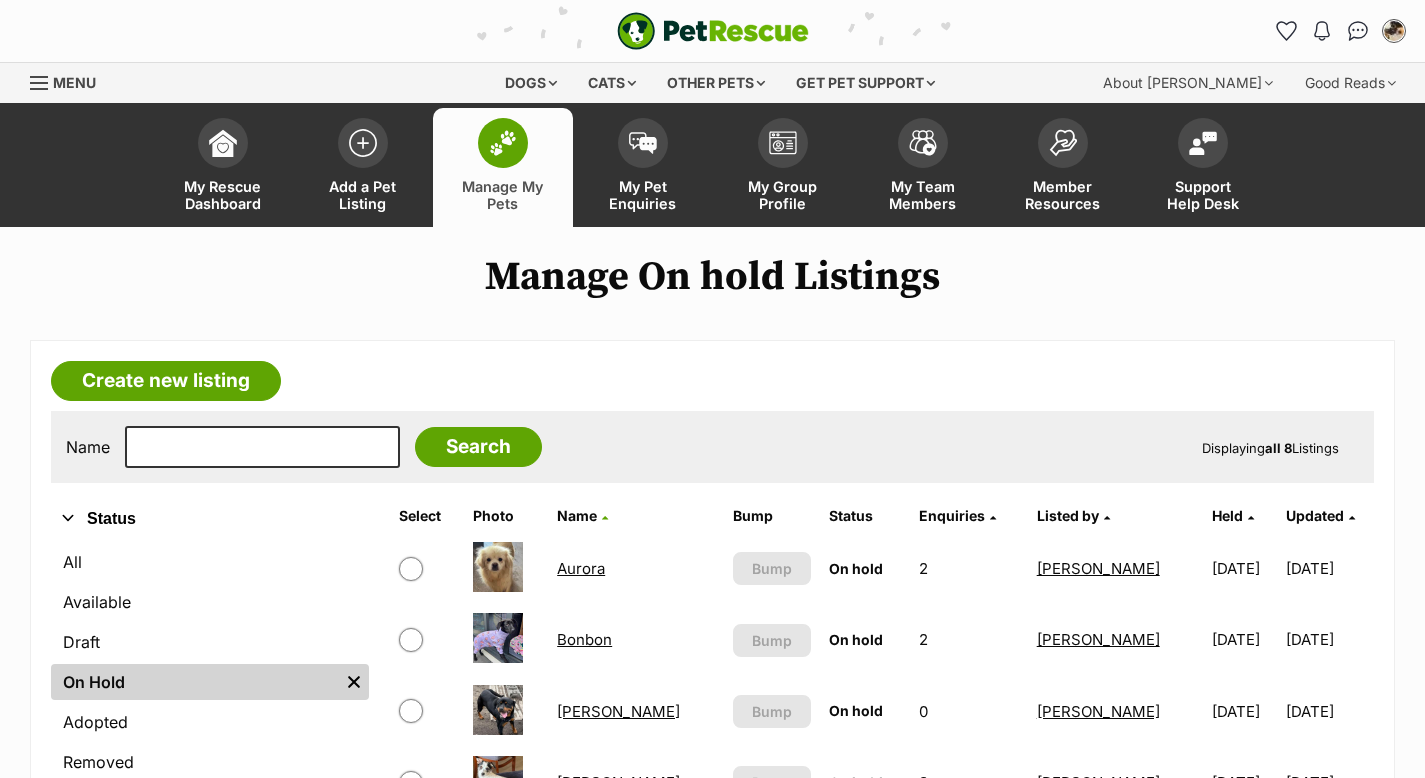scroll, scrollTop: 0, scrollLeft: 0, axis: both 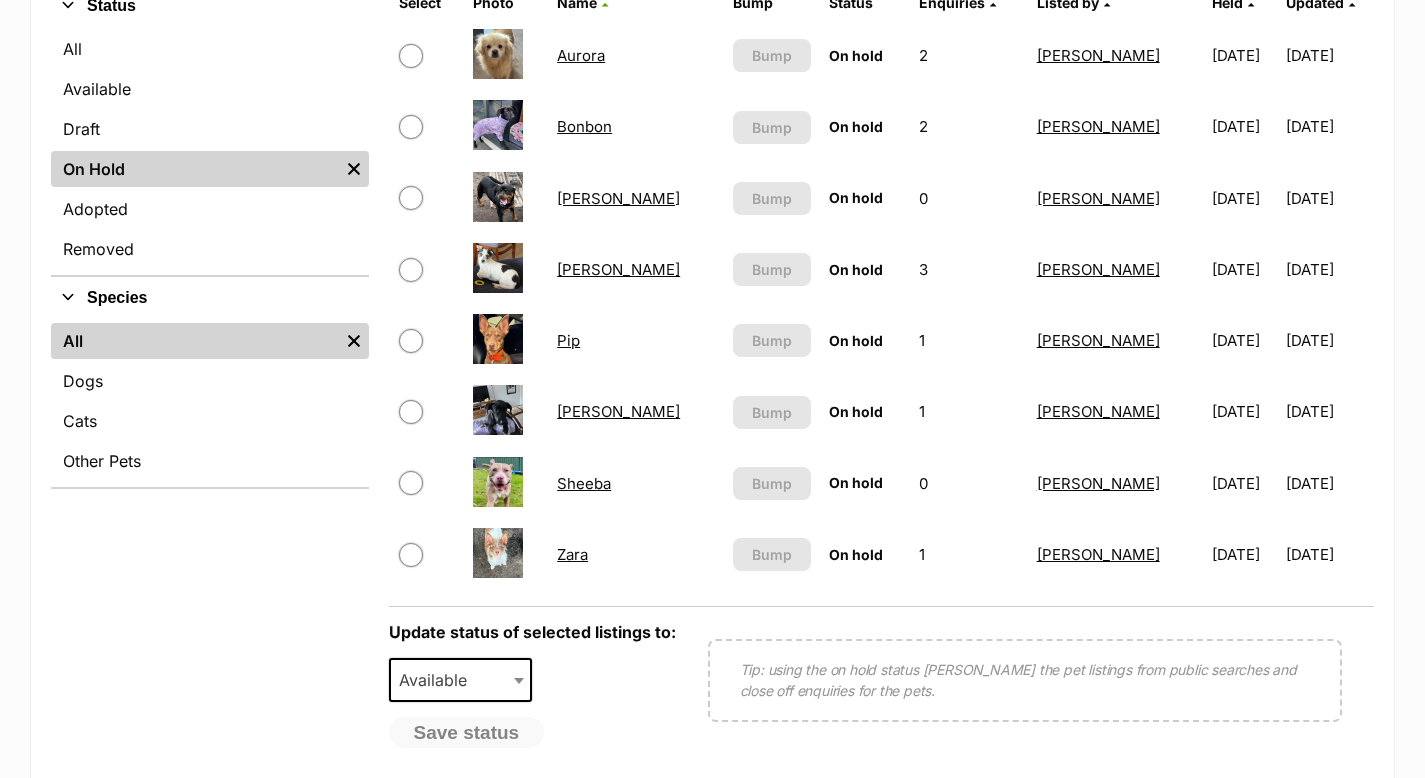 drag, startPoint x: 1433, startPoint y: 226, endPoint x: 1439, endPoint y: 389, distance: 163.1104 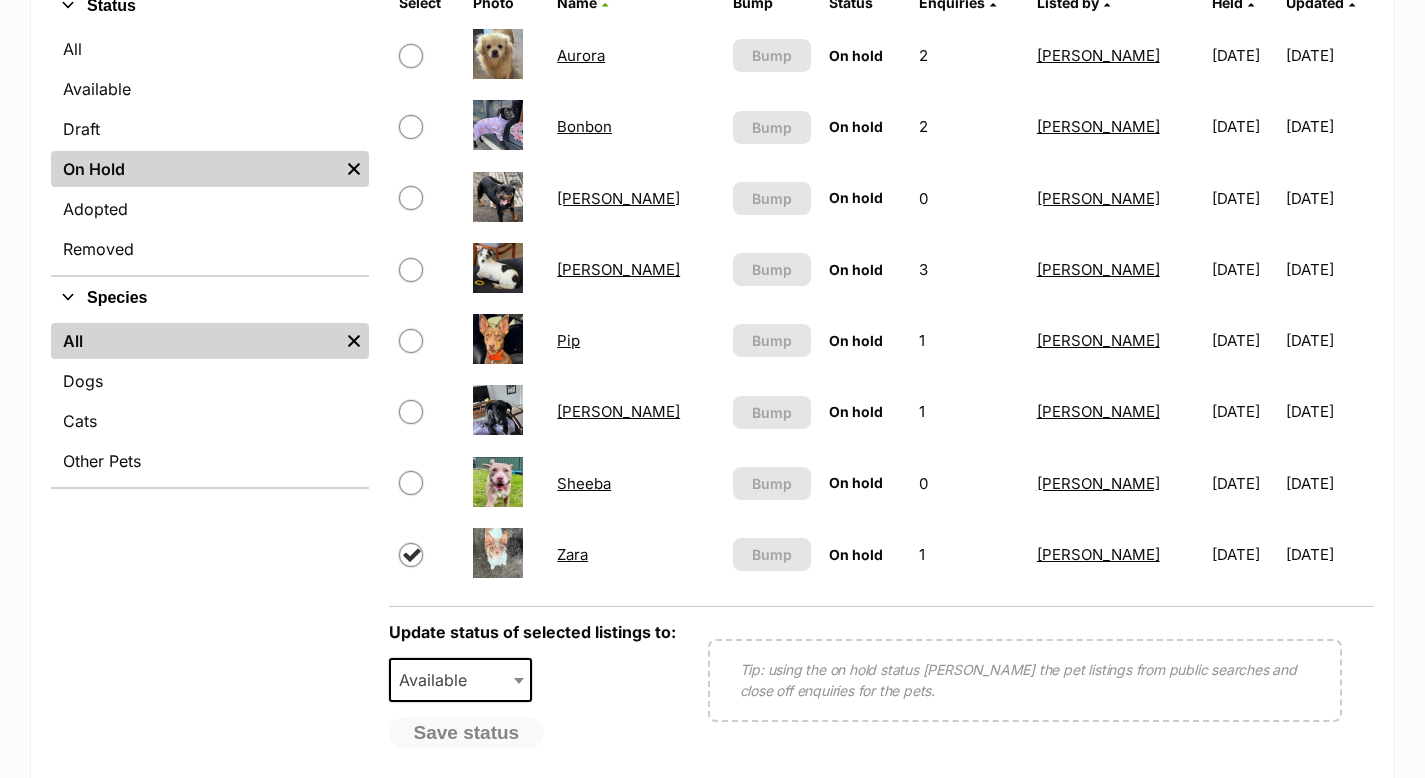 checkbox on "true" 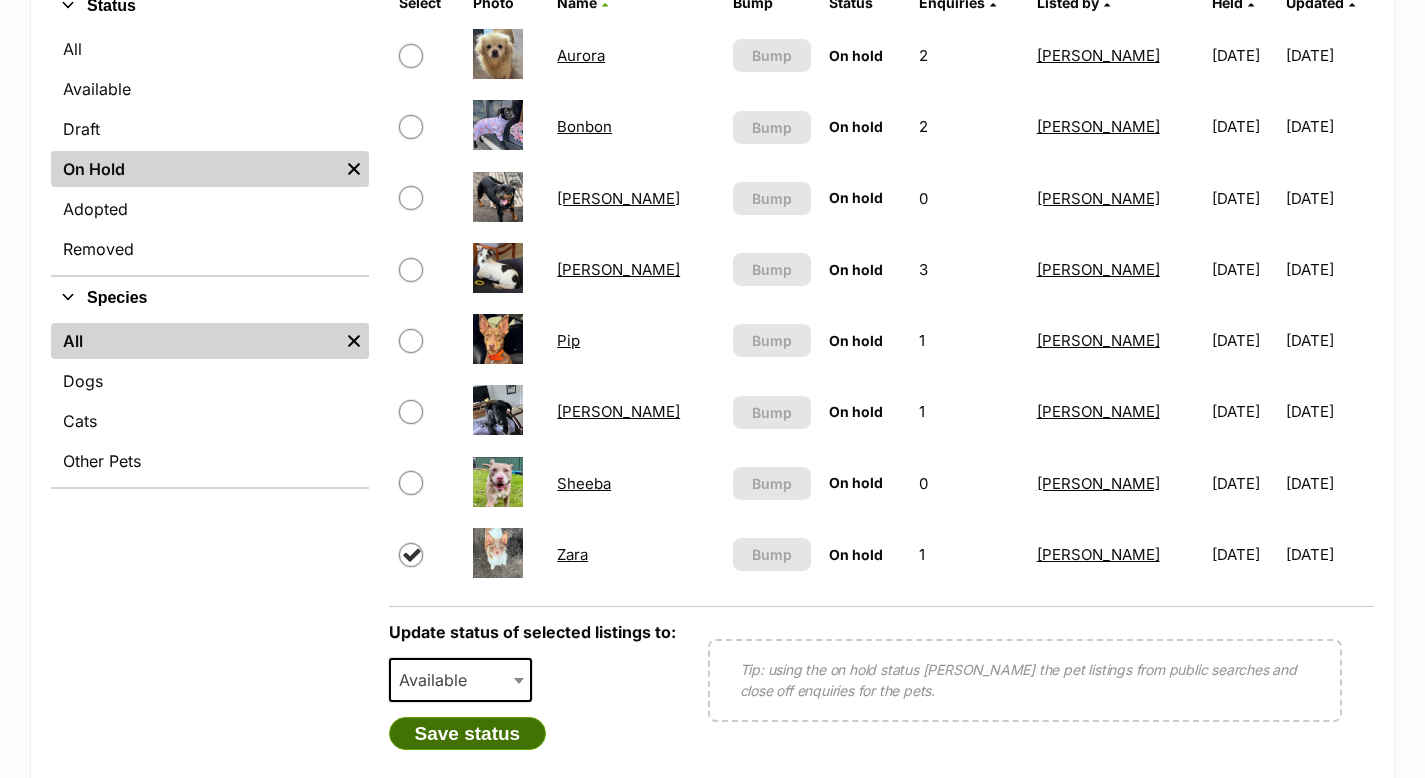 click on "Save status" at bounding box center (468, 734) 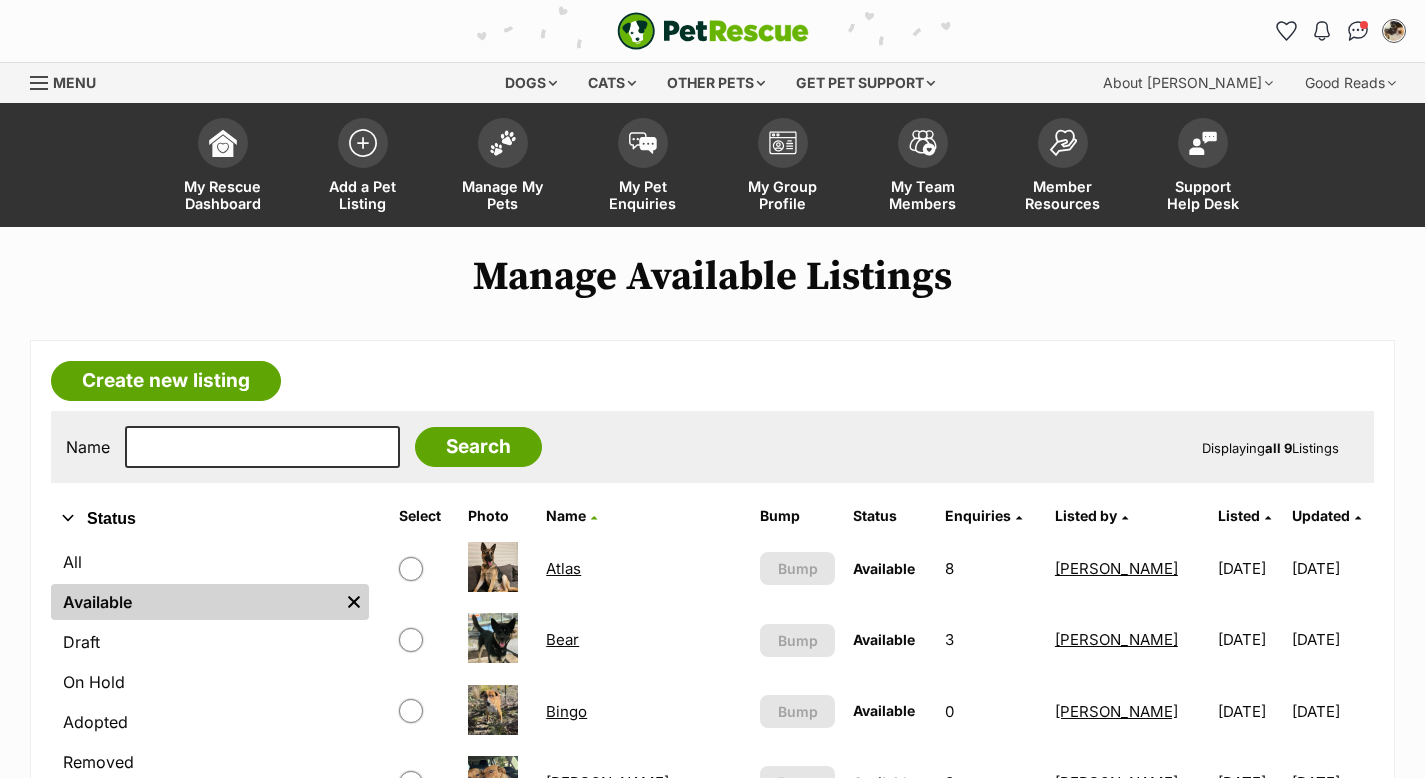 scroll, scrollTop: 522, scrollLeft: 0, axis: vertical 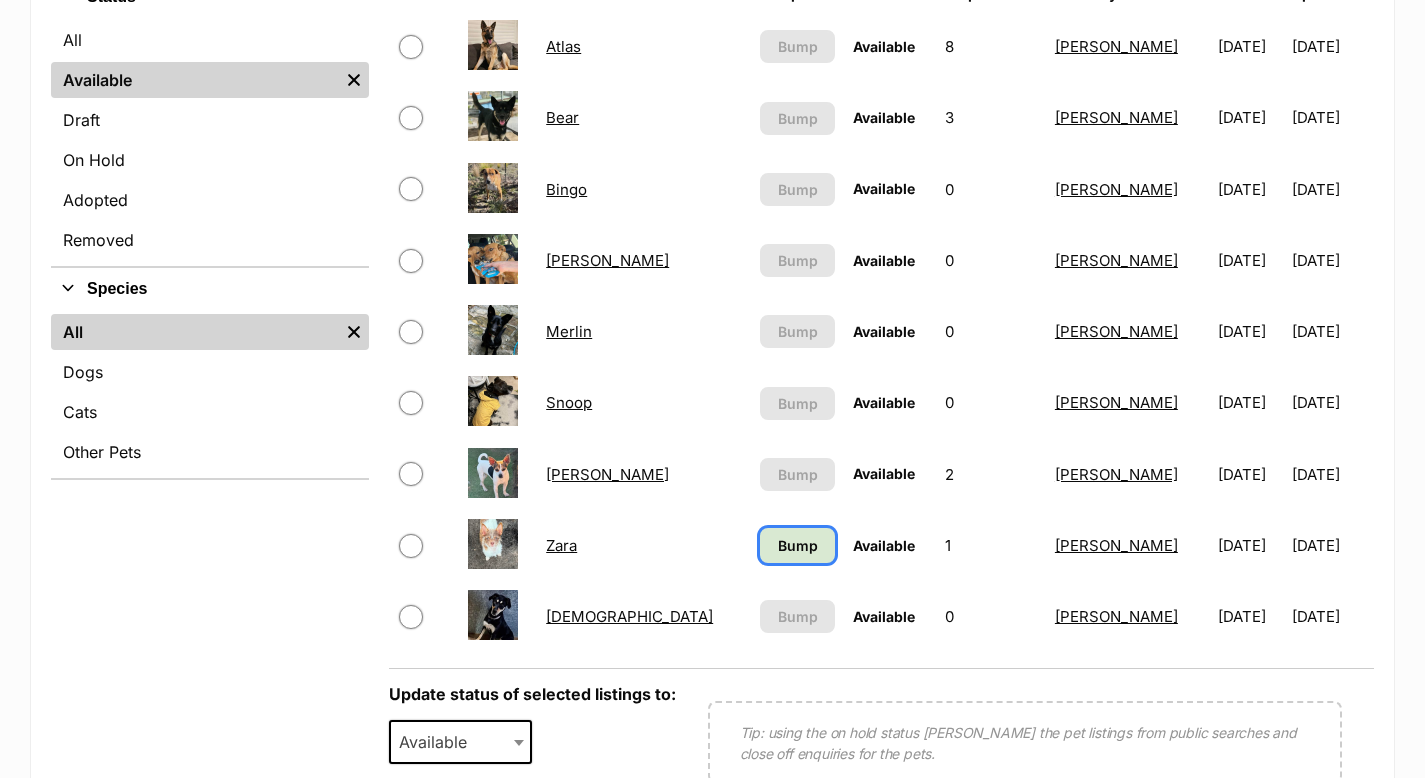 click on "Bump" at bounding box center [798, 545] 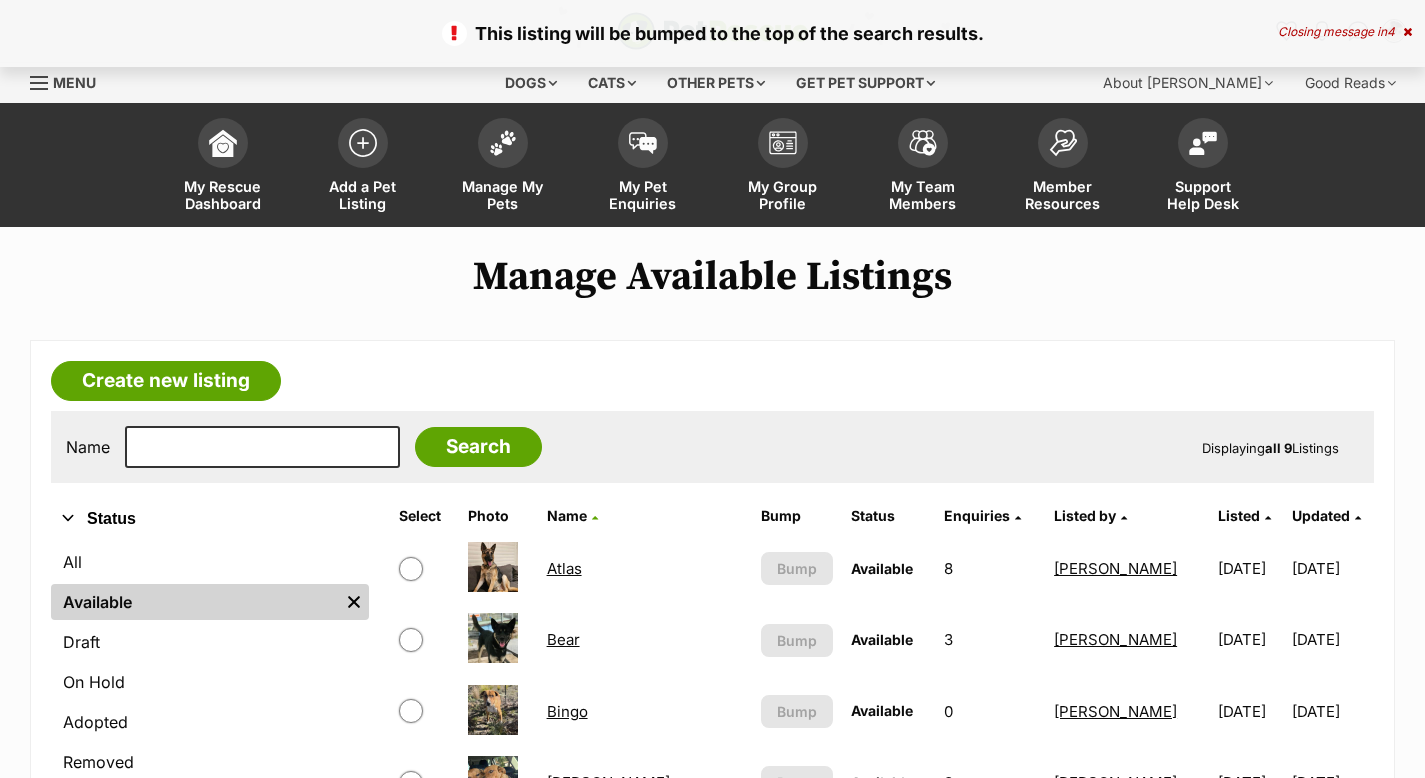 scroll, scrollTop: 480, scrollLeft: 0, axis: vertical 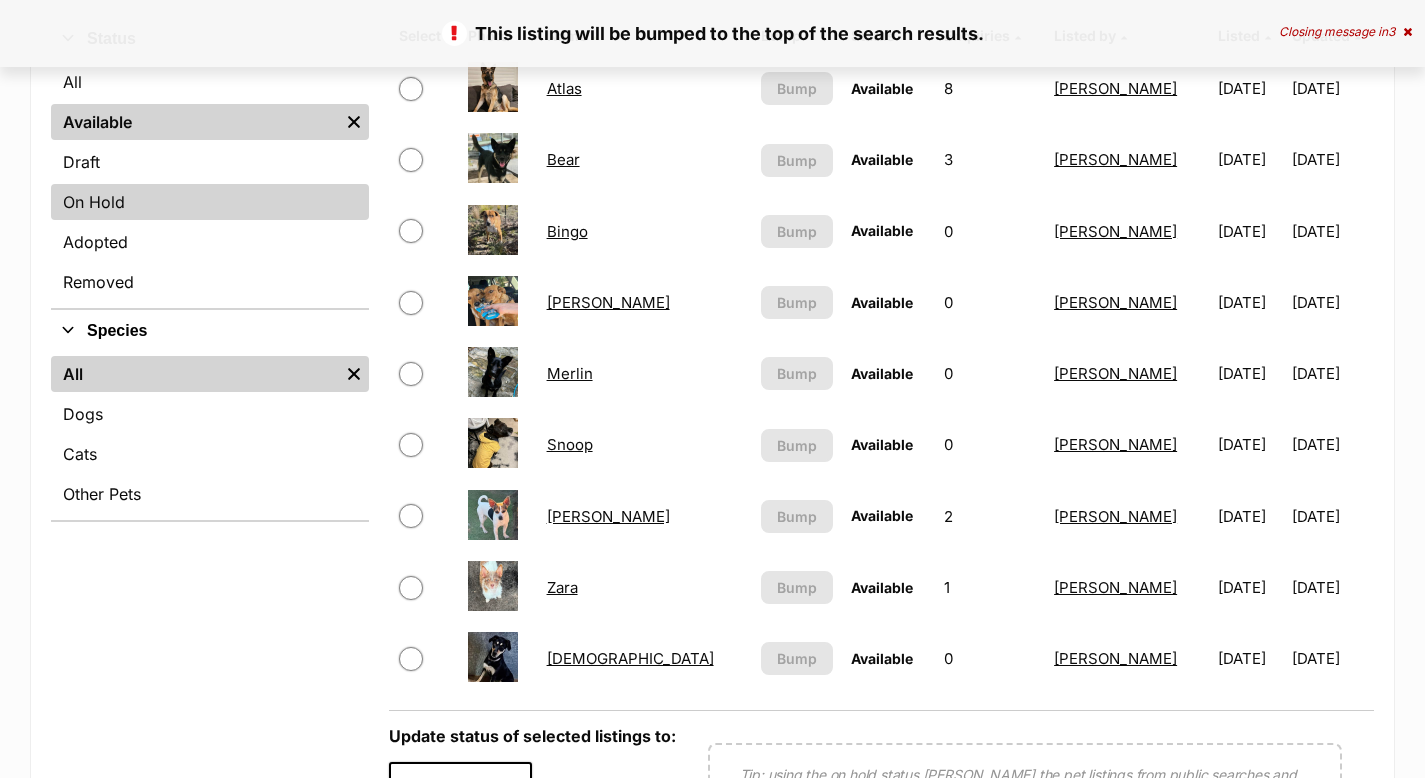 click on "On Hold" at bounding box center [210, 202] 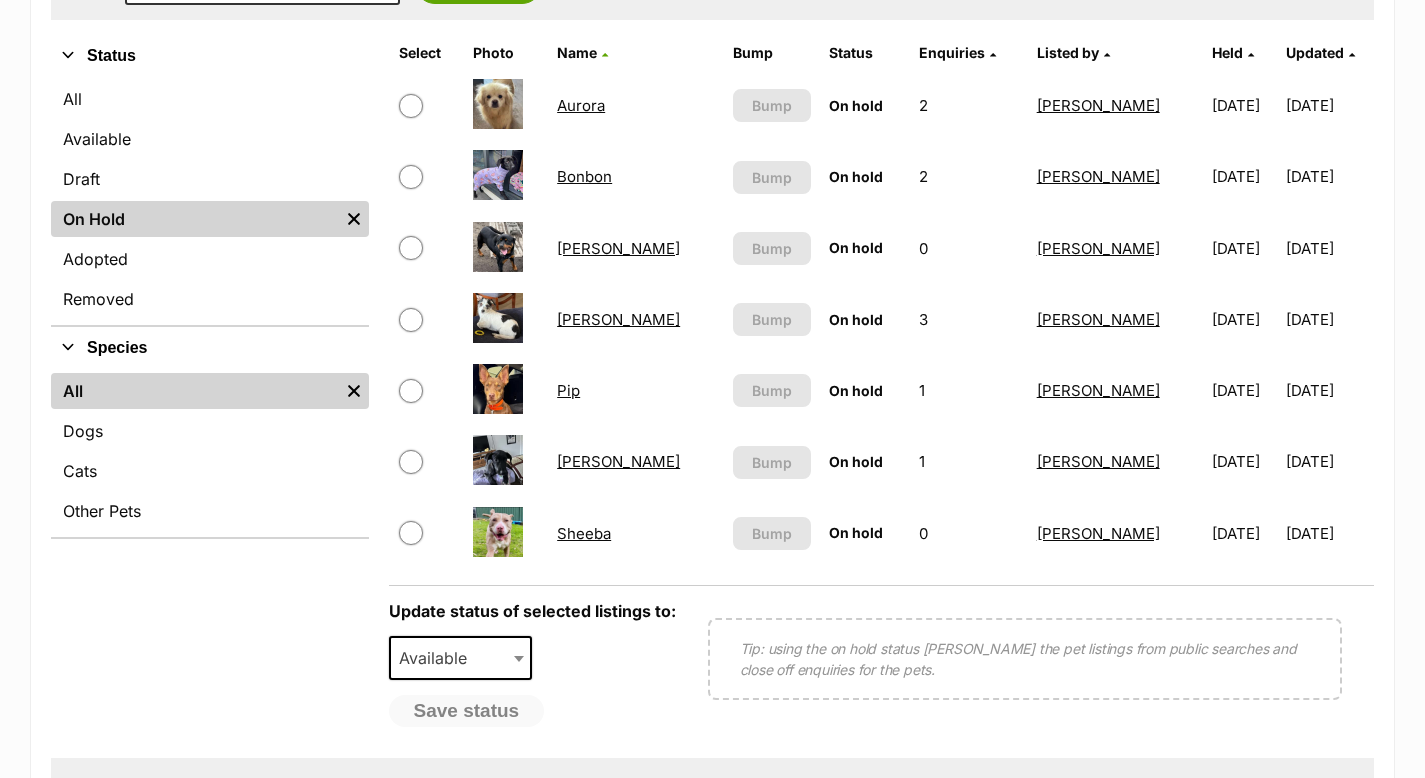 scroll, scrollTop: 466, scrollLeft: 0, axis: vertical 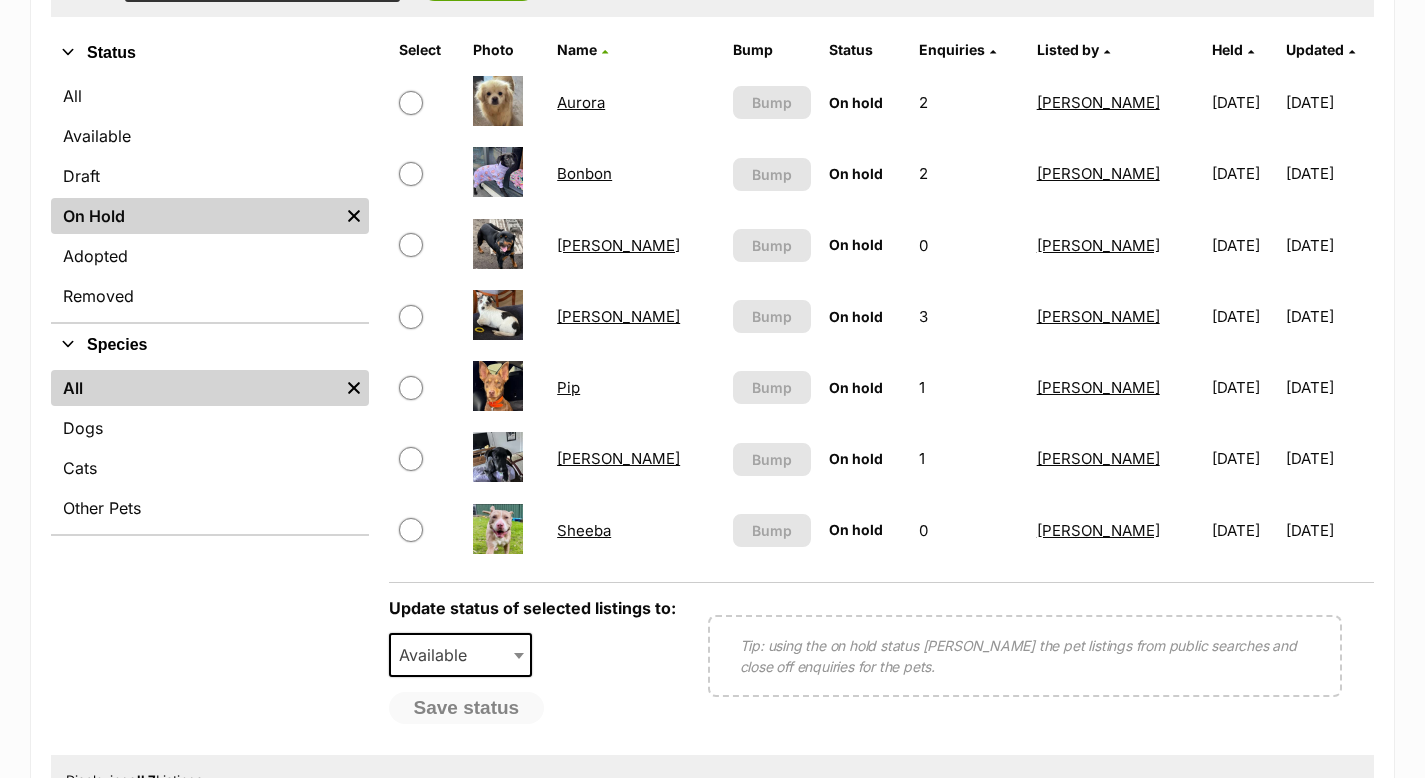 click on "Skip to main content
Log in to favourite this pet
Log in
Or sign up
Search PetRescue
Search for a pet, rescue group or article
Please select PetRescue ID
Pet name
Group
Article
Go
E.g. enter a pet's id into the search.
E.g. enter a pet's name into the search.
E.g. enter a rescue groups's name.
E.g. enter in a keyword to find an article.
Want to remove this pet?
The ‘Removed’ status should only be selected when a pet has been euthanased or died of natural causes whilst in care, or when a pet has been transferred to another rescue organisation.
Learn more about the different pet profile statuses.
Do you still wish to mark this pet as ‘Removed’?
Yes
No
Your pet has been marked as adopted
Another successful adoption - amazing work Guardian Angels Animal Rescue Incorporated!
Your pets have been marked as adopted" at bounding box center [712, 749] 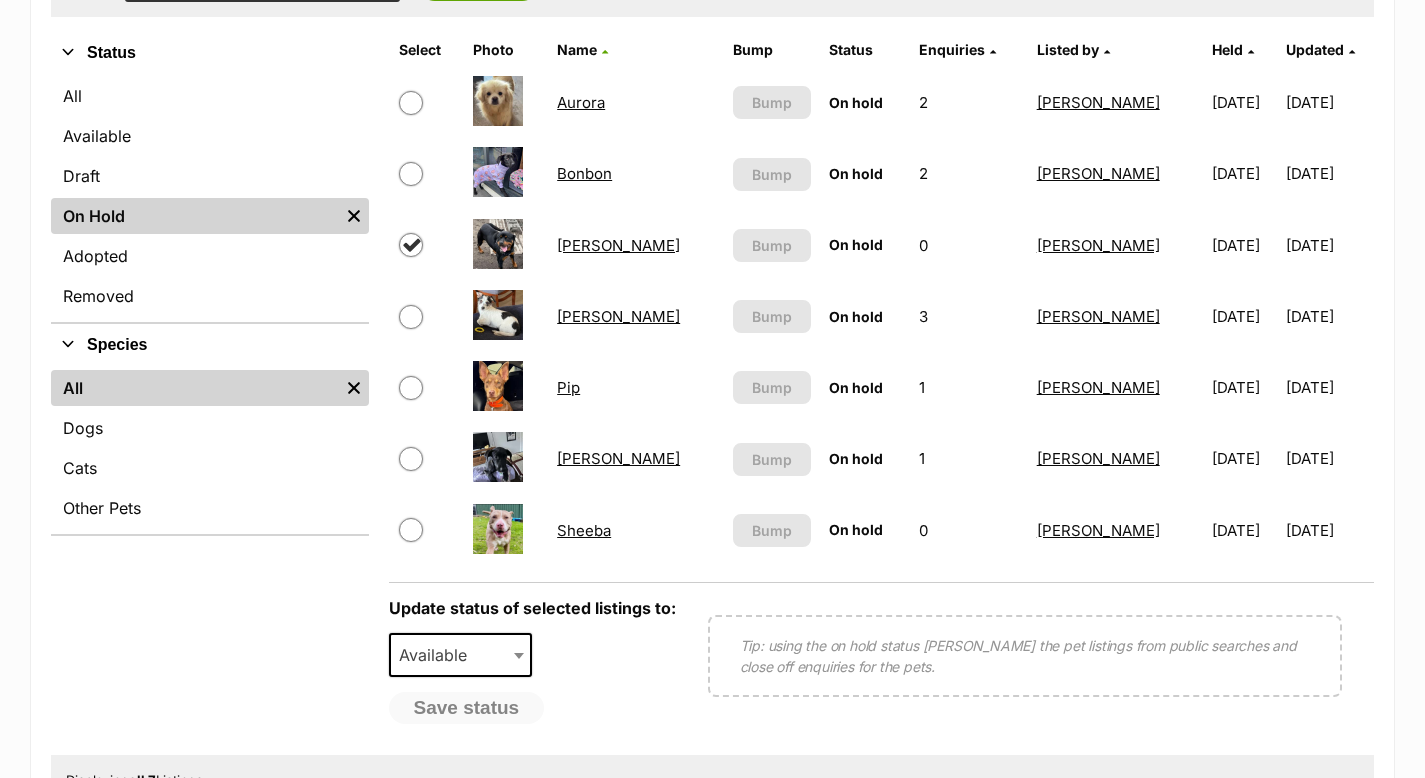 checkbox on "true" 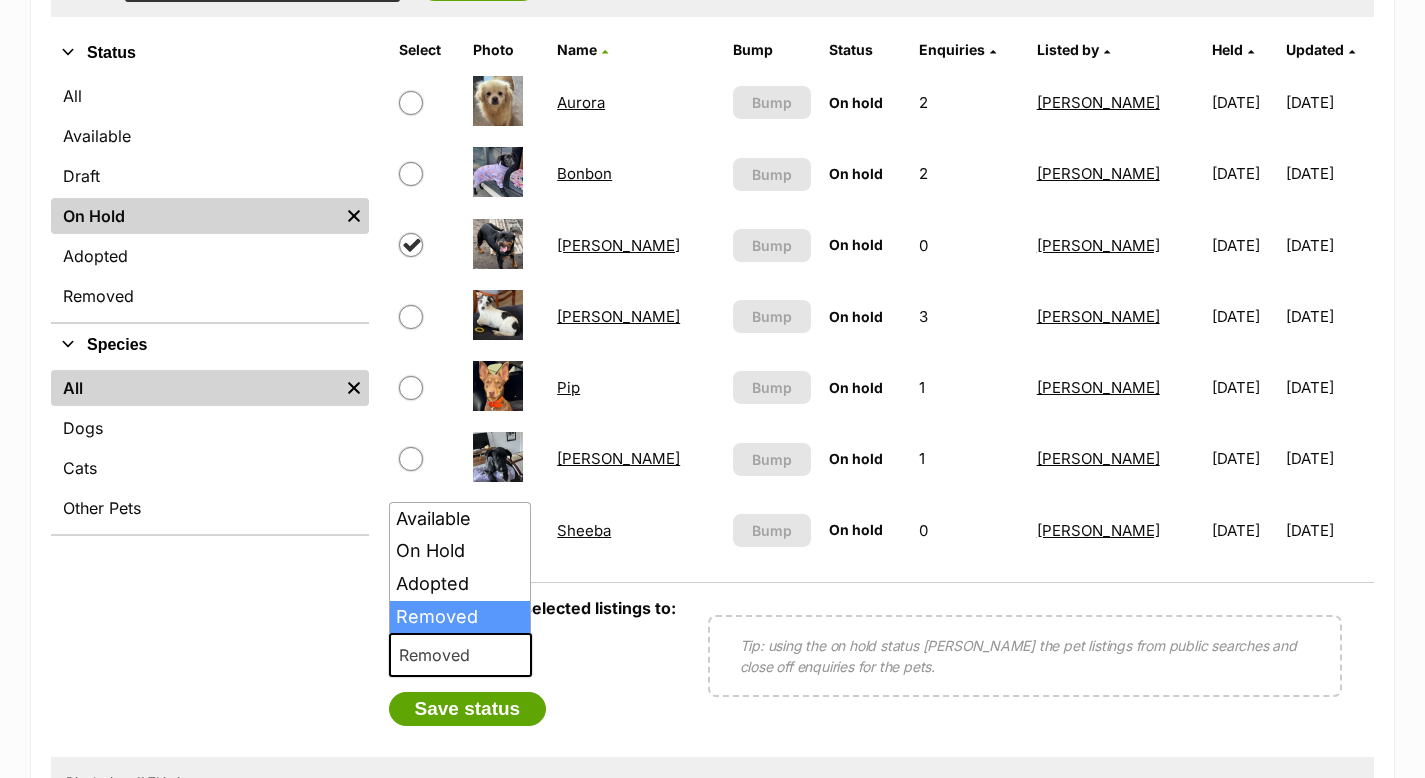 click at bounding box center [521, 655] 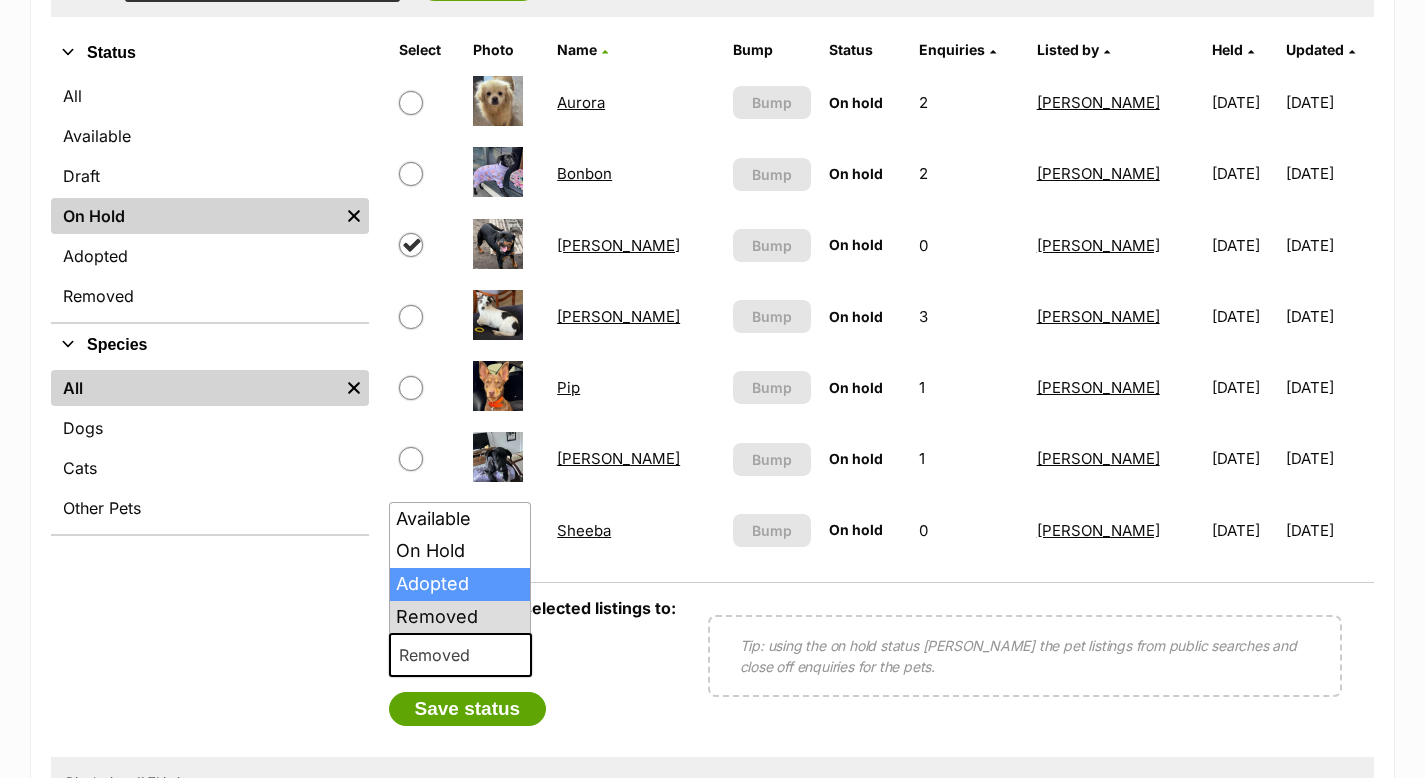 select on "rehomed" 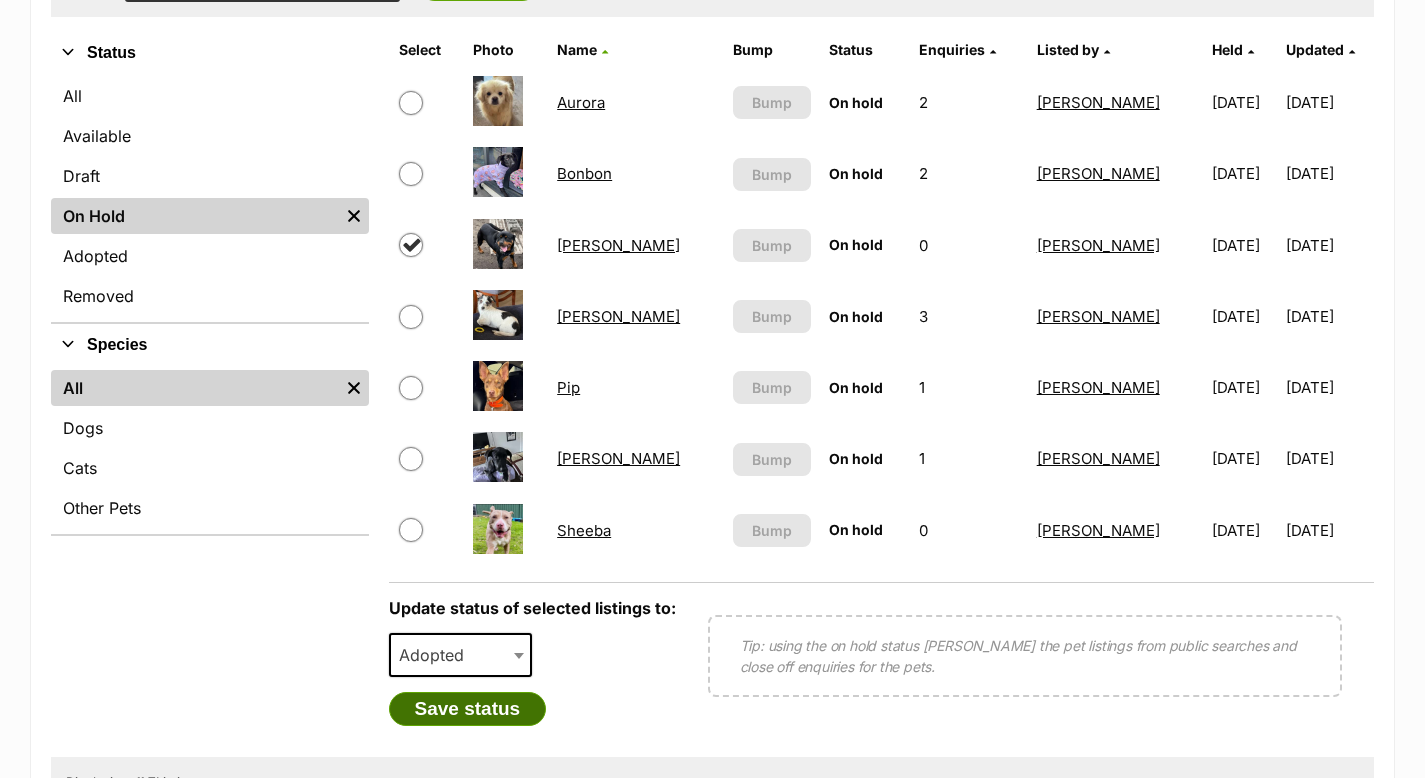 click on "Save status" at bounding box center [468, 709] 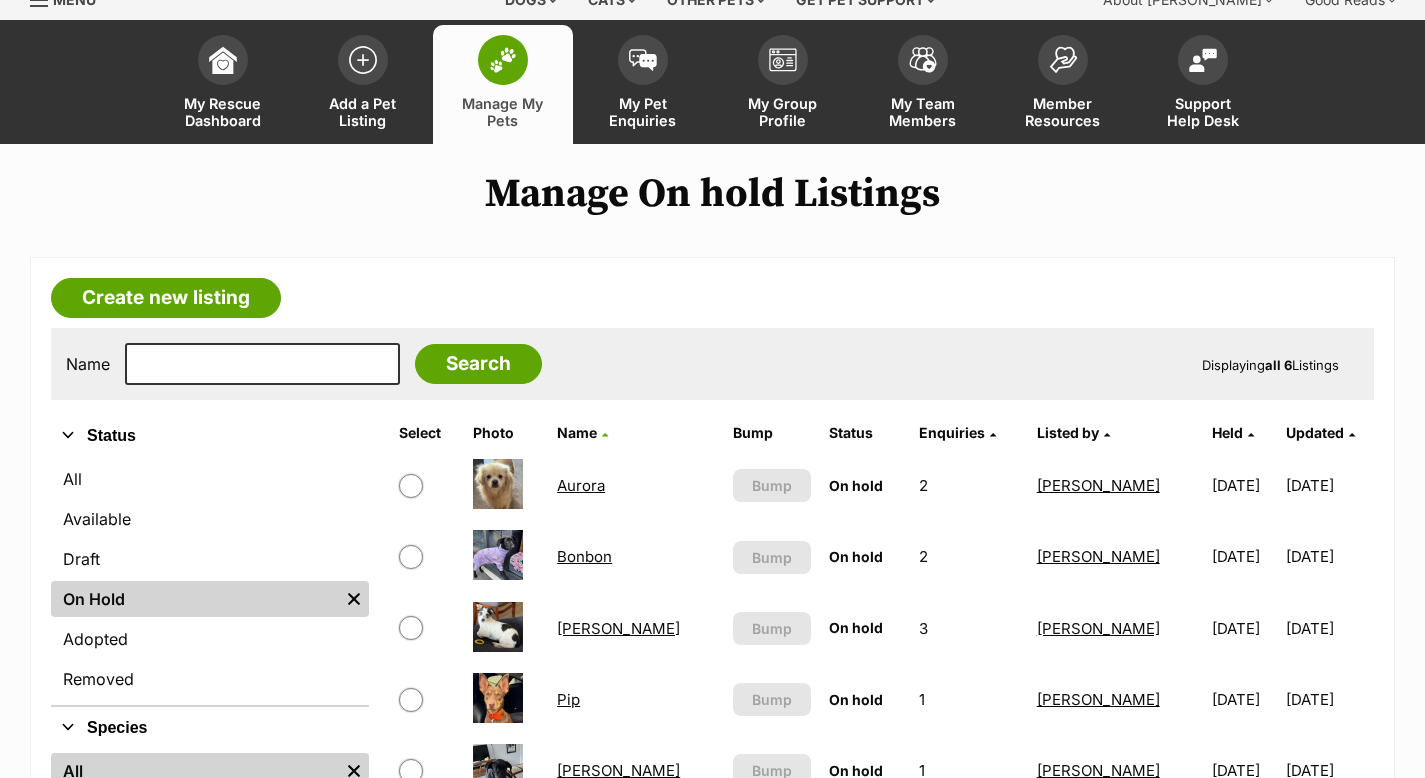 scroll, scrollTop: 0, scrollLeft: 0, axis: both 